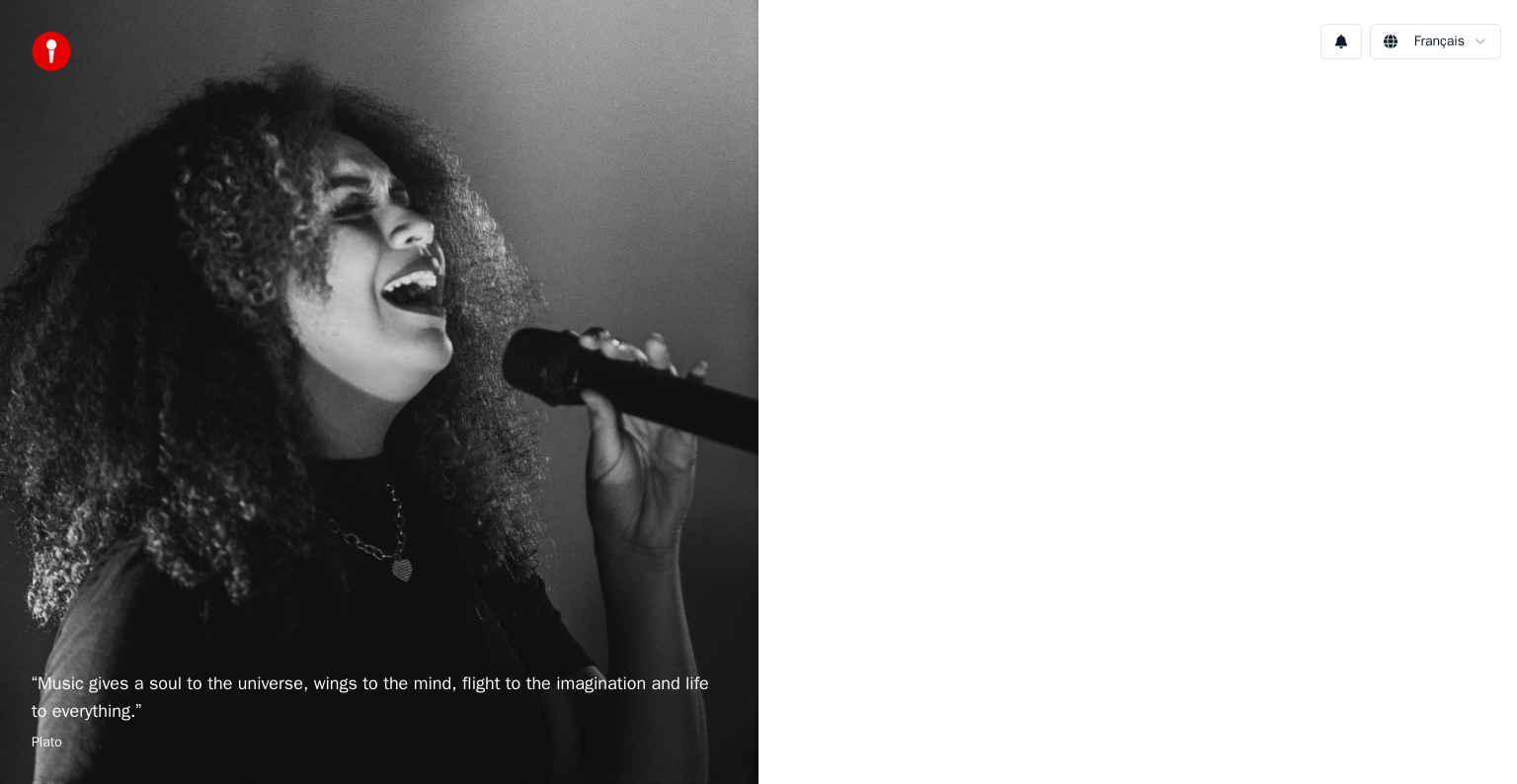 scroll, scrollTop: 0, scrollLeft: 0, axis: both 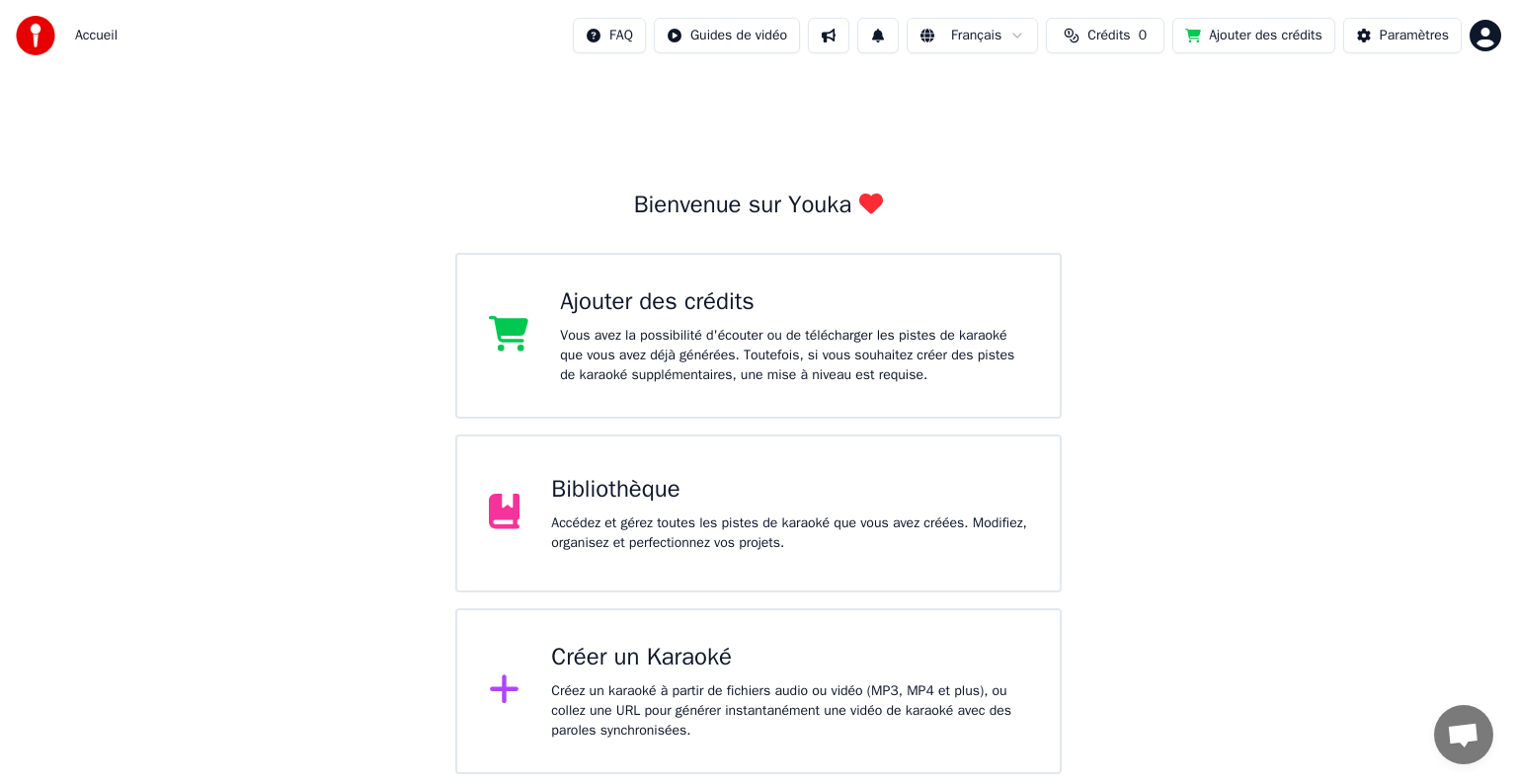 click on "Bibliothèque" at bounding box center [789, 490] 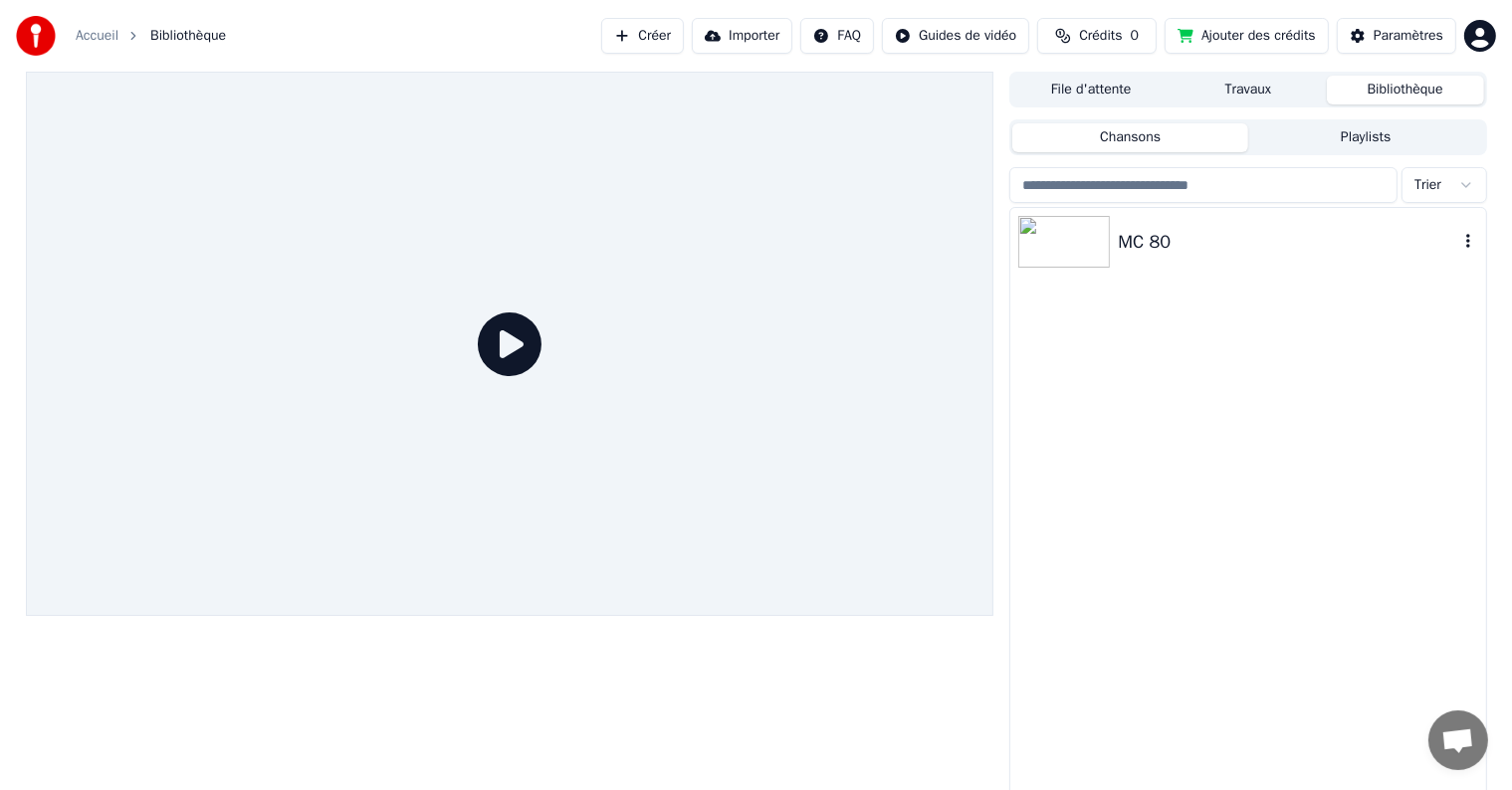 click 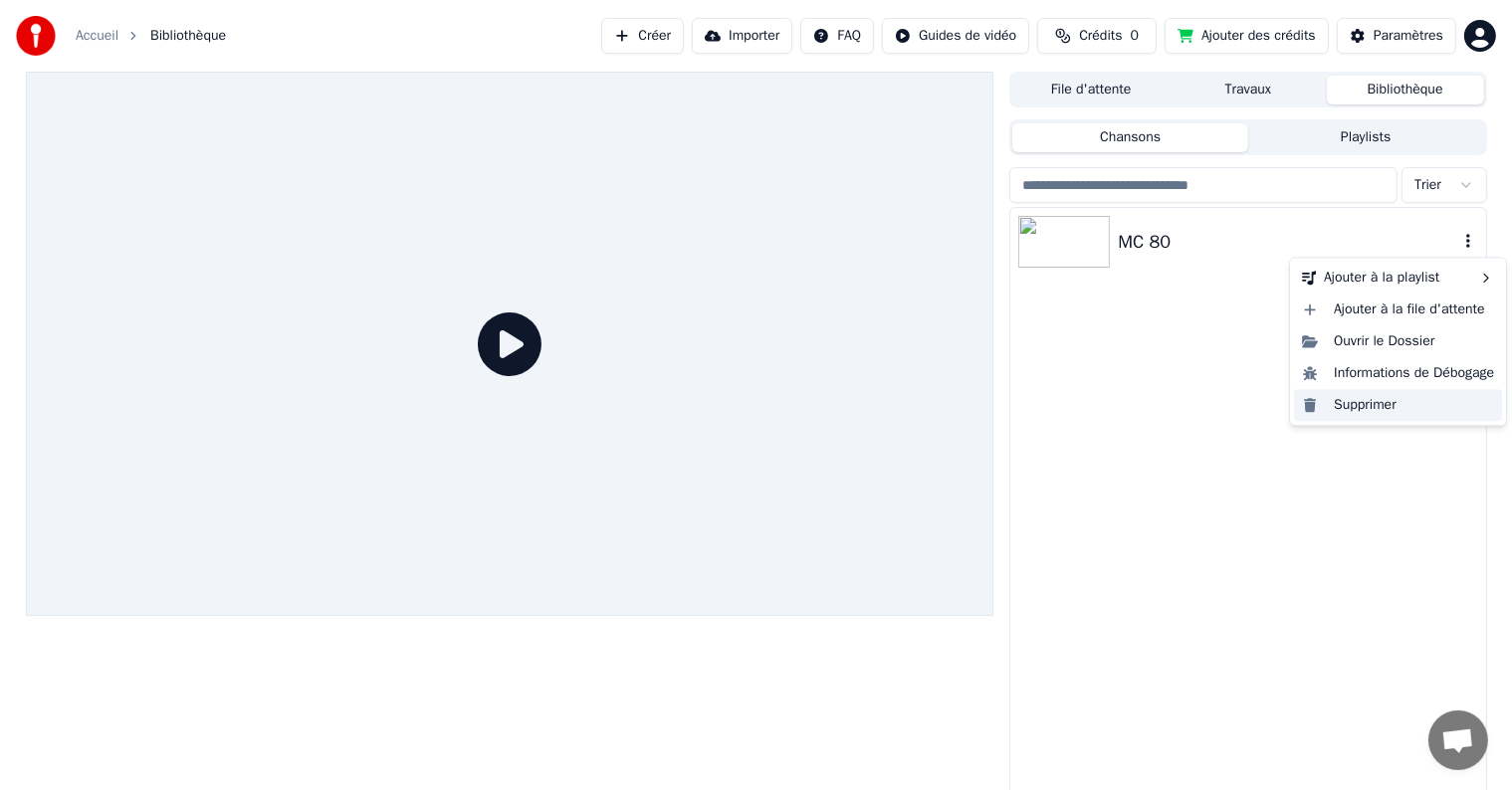 click on "Supprimer" at bounding box center (1398, 405) 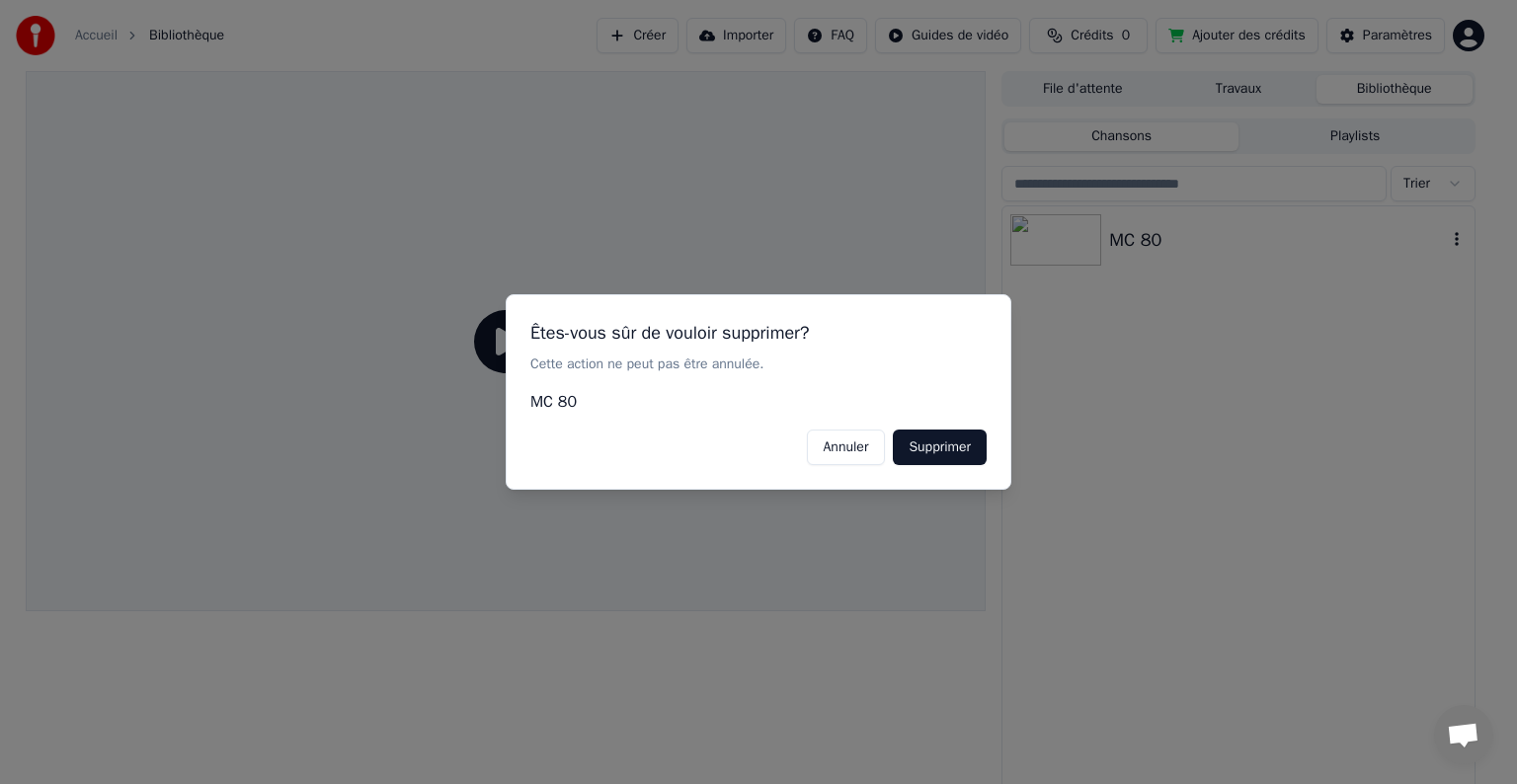 click on "Supprimer" at bounding box center (939, 447) 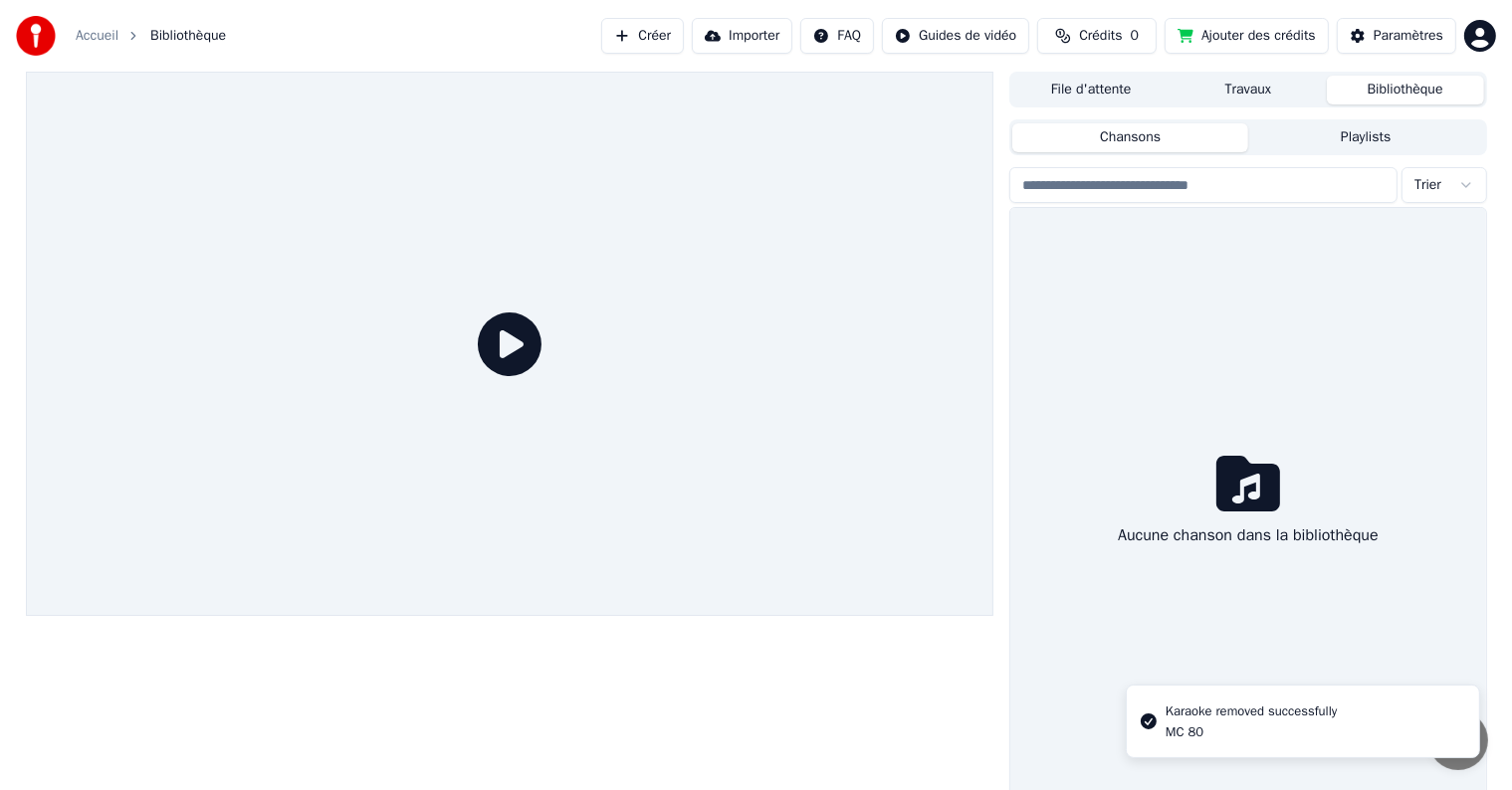 click on "Playlists" at bounding box center [1366, 137] 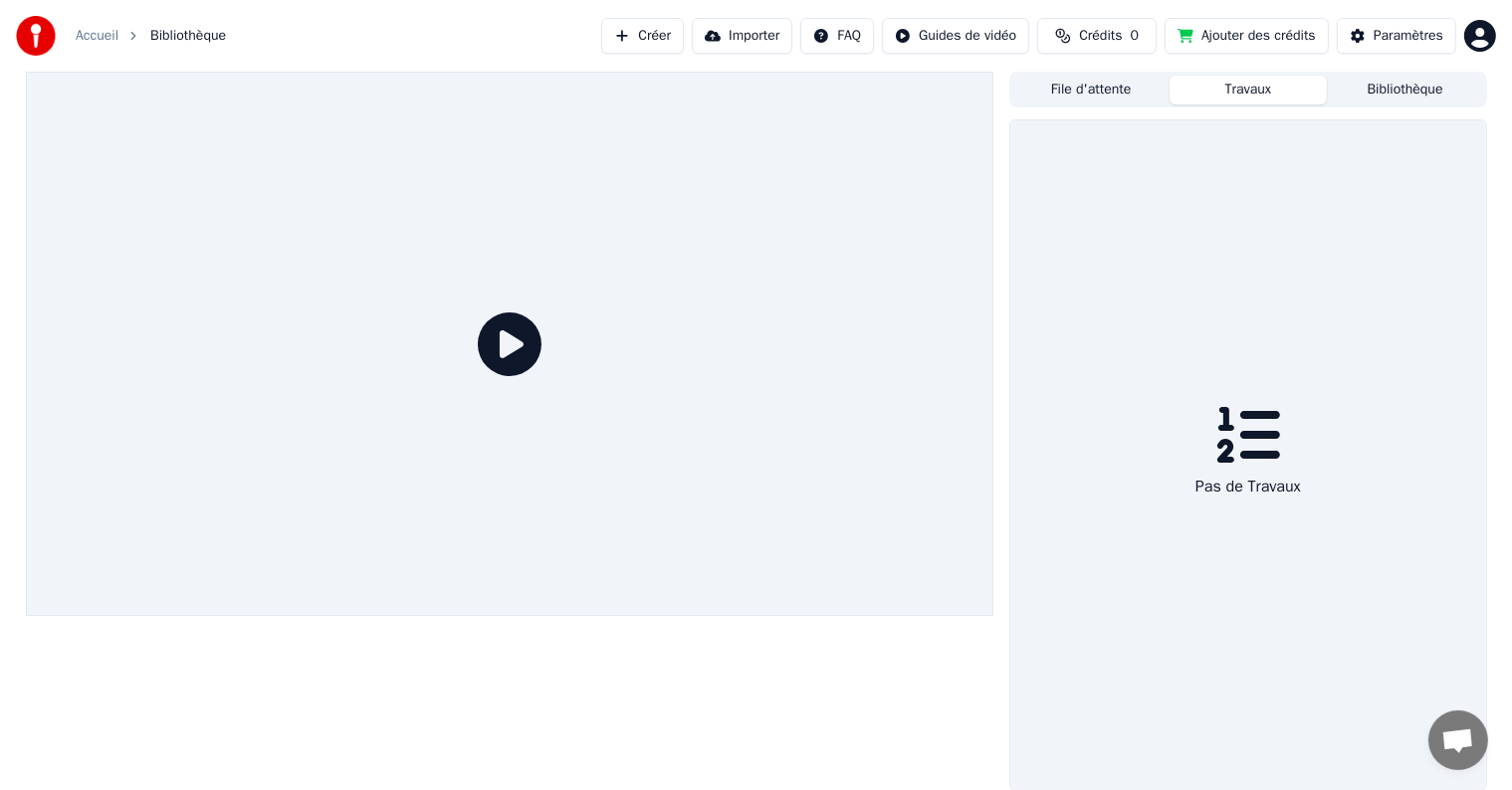 click on "Travaux" at bounding box center (1248, 90) 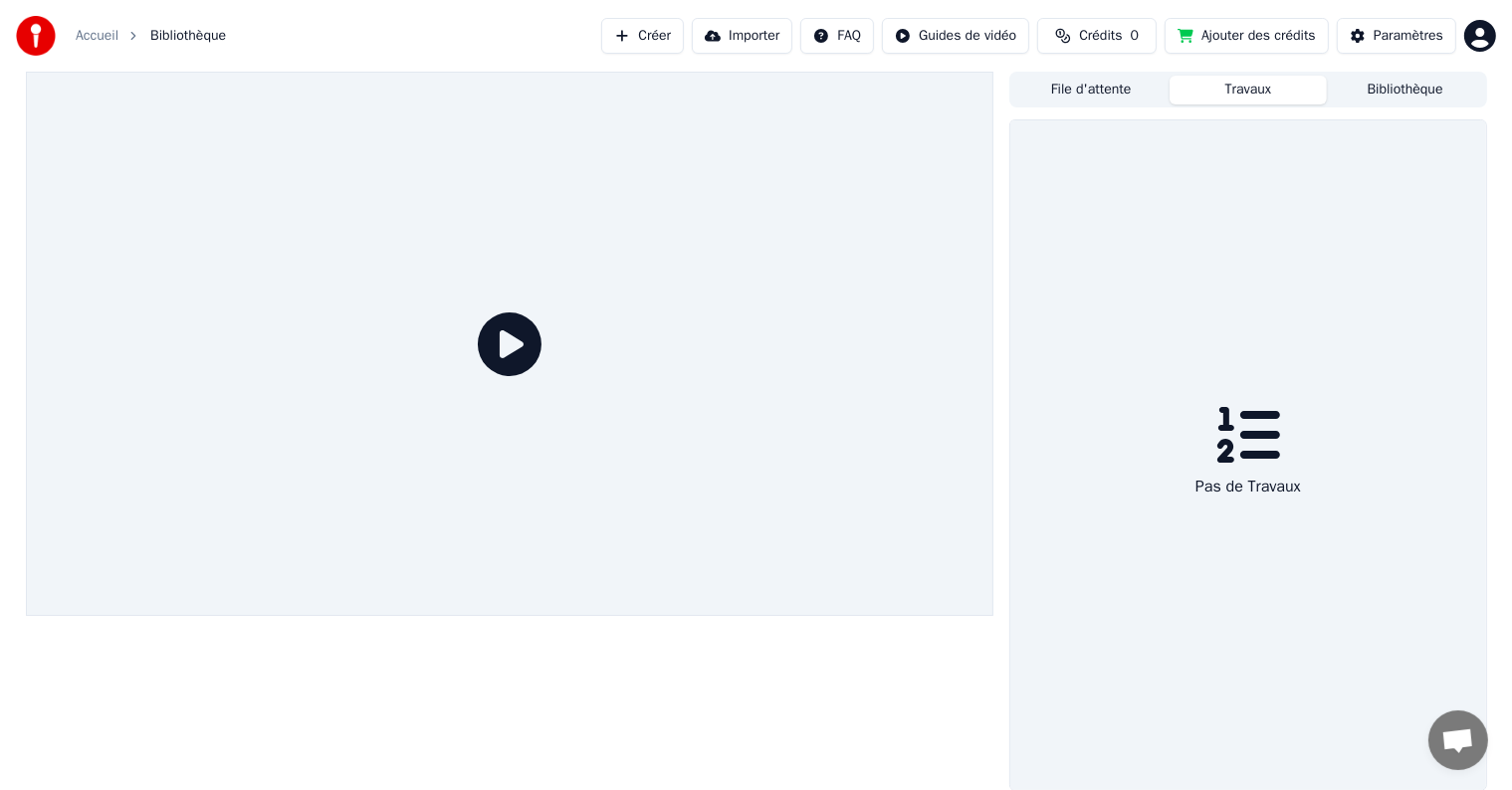 click on "Travaux" at bounding box center [1248, 90] 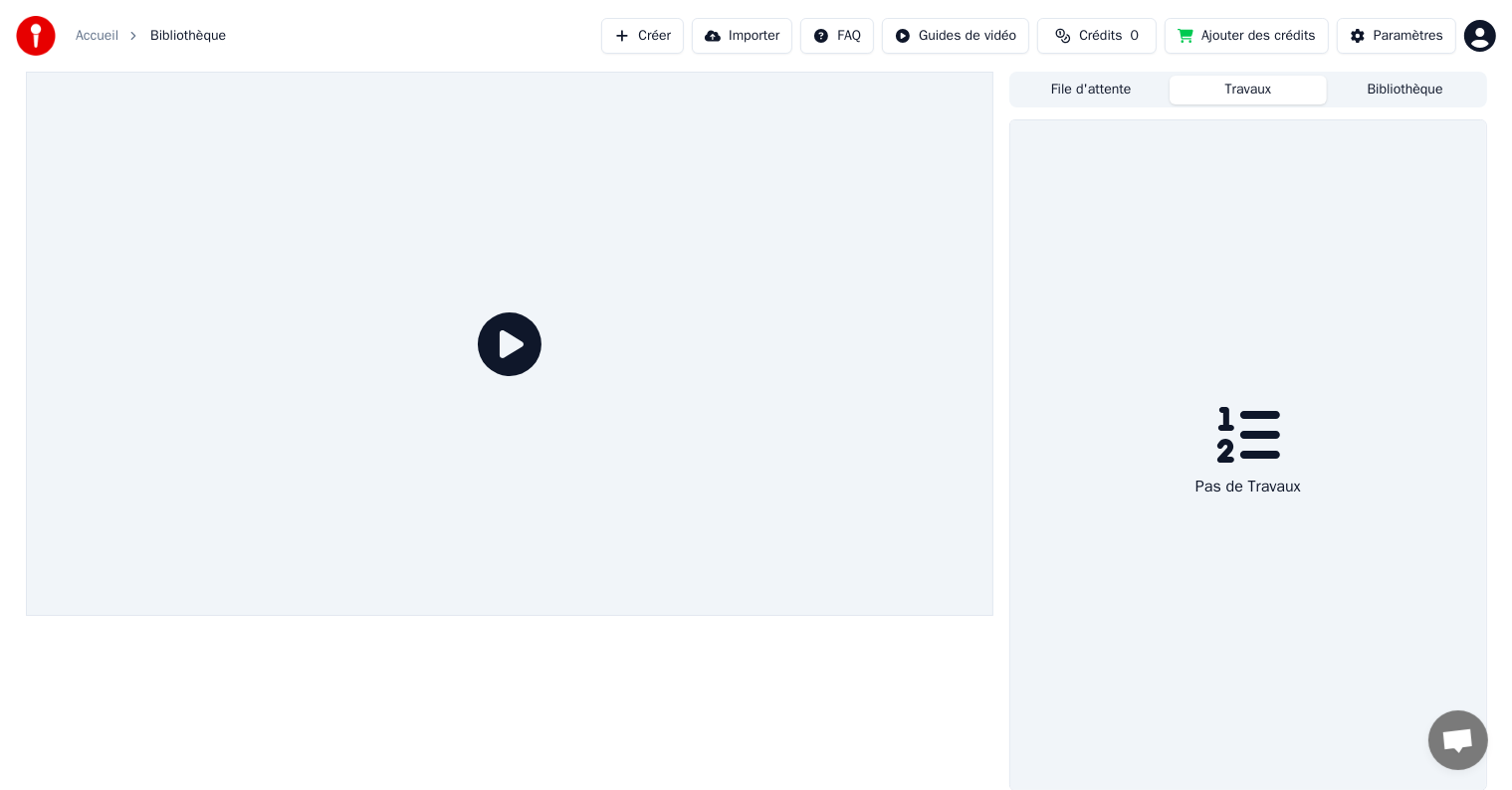 click on "Crédits 0" at bounding box center (1097, 36) 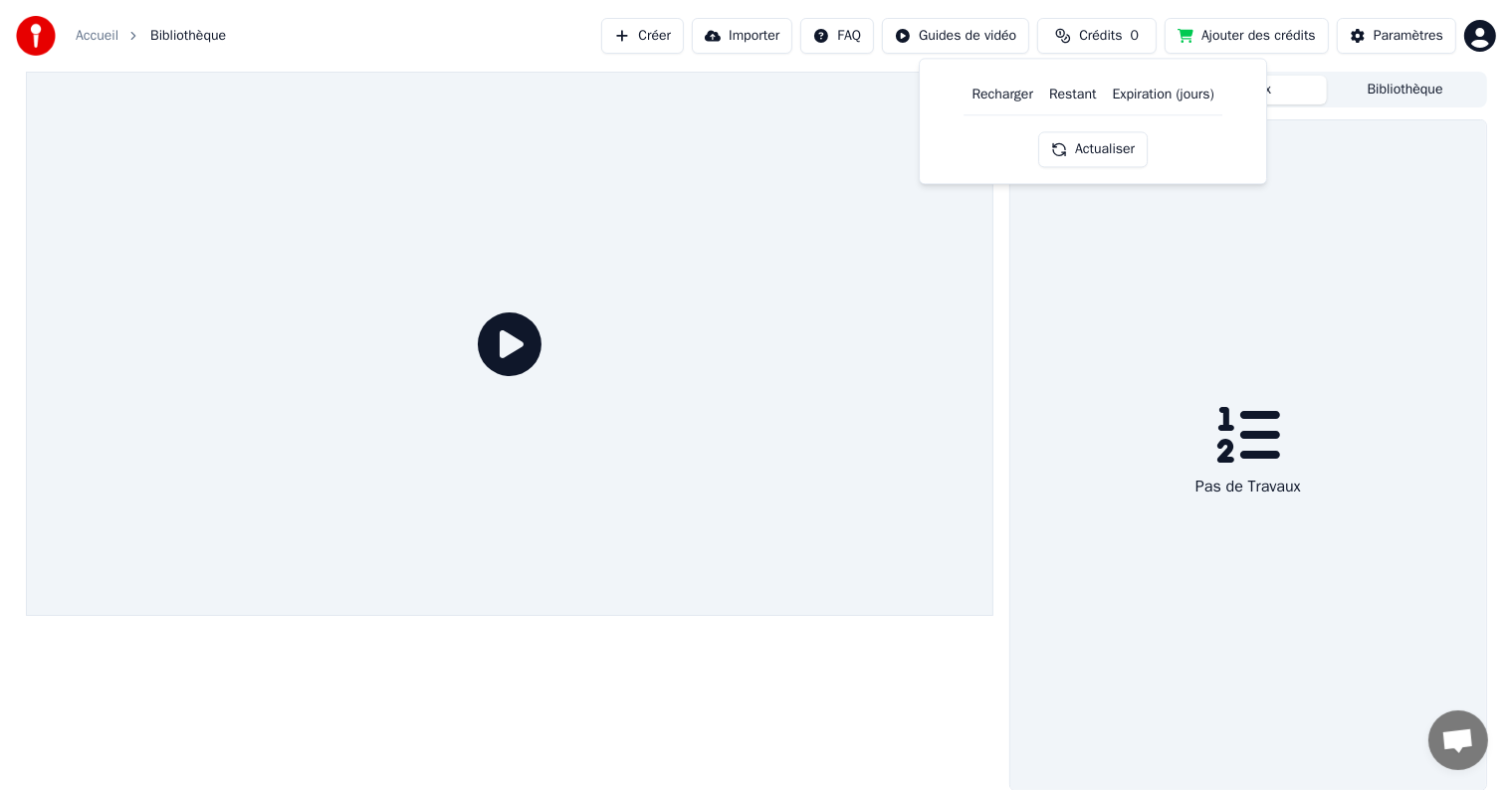 click on "Restant" at bounding box center [1073, 95] 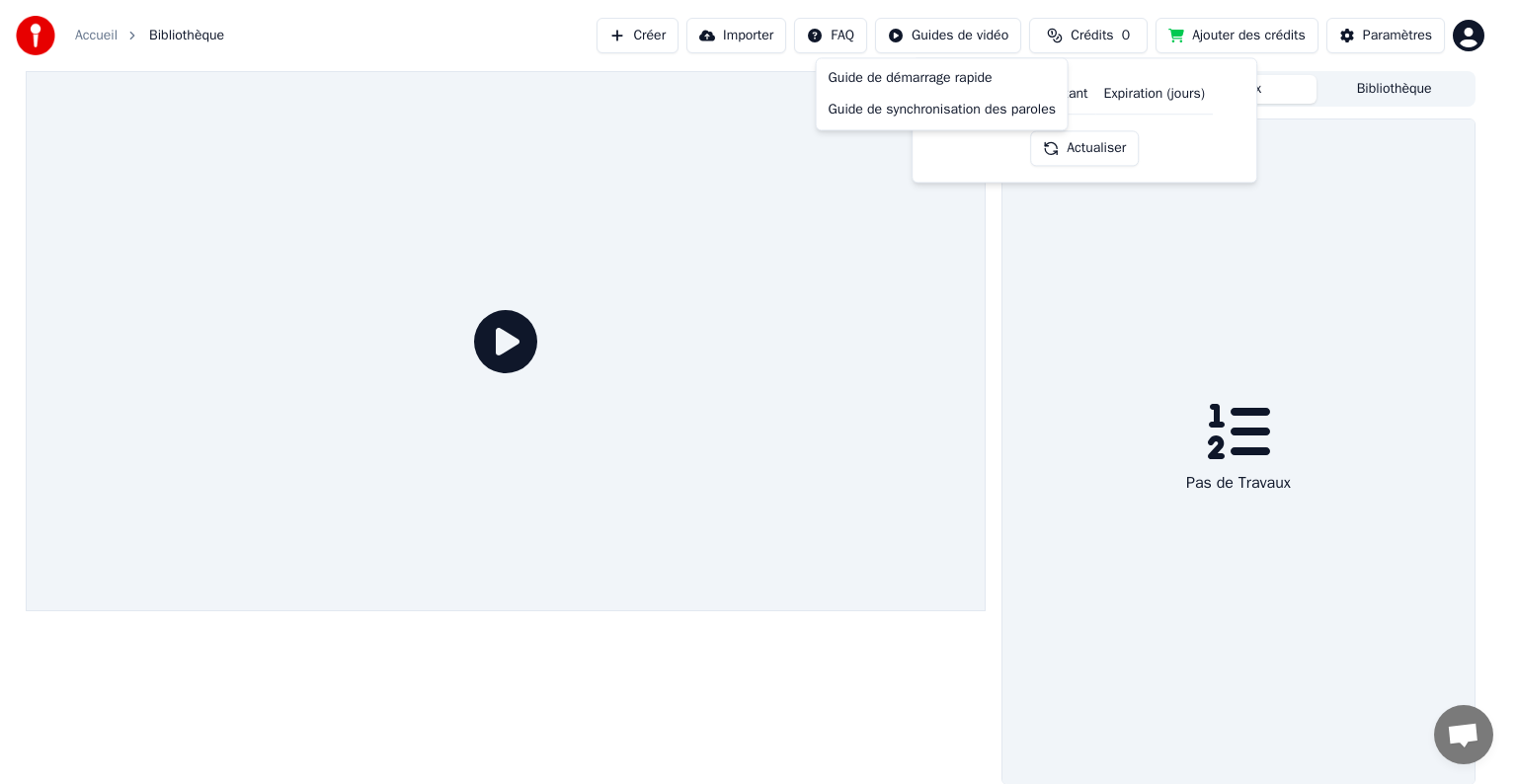 click on "Accueil Bibliothèque Créer Importer FAQ Guides de vidéo Crédits 0 Ajouter des crédits Paramètres File d'attente Travaux Bibliothèque Pas de Travaux Recharger Restant Expiration (jours) Actualiser Guide de démarrage rapide Guide de synchronisation des paroles" at bounding box center [758, 392] 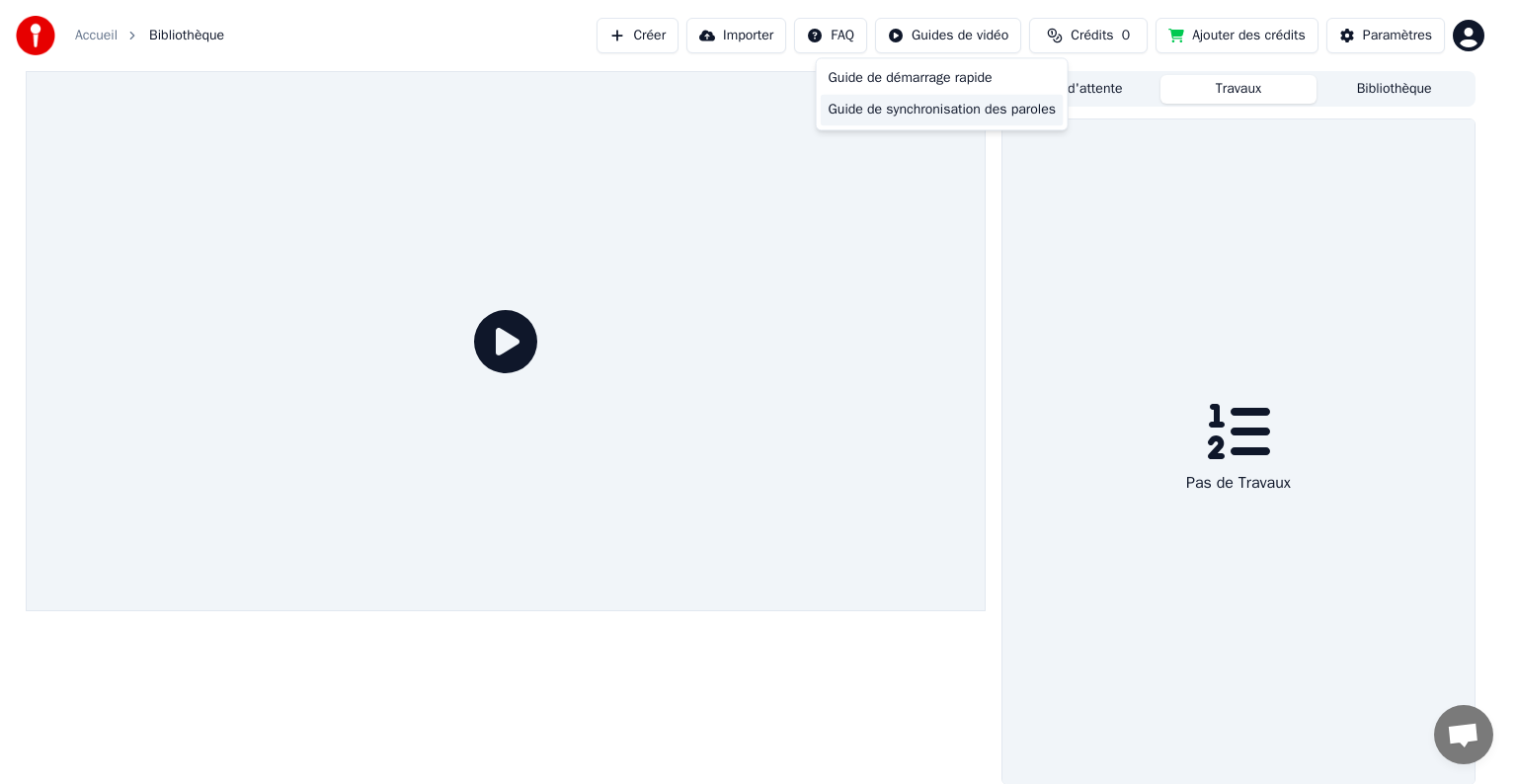 click on "Guide de synchronisation des paroles" at bounding box center [942, 110] 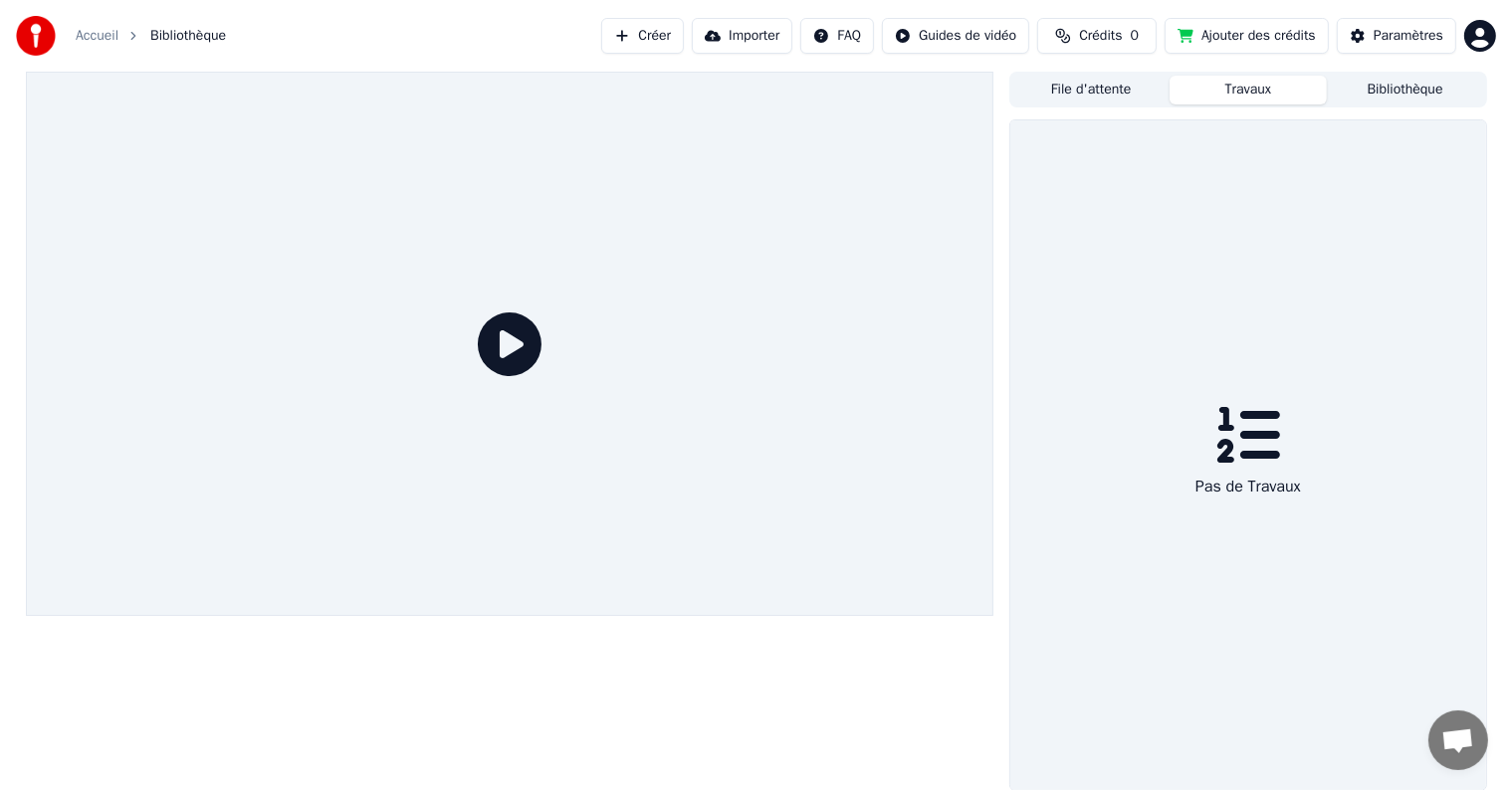 click on "Accueil Bibliothèque Créer Importer FAQ Guides de vidéo Crédits 0 Ajouter des crédits Paramètres File d'attente Travaux Bibliothèque Pas de Travaux" at bounding box center [756, 395] 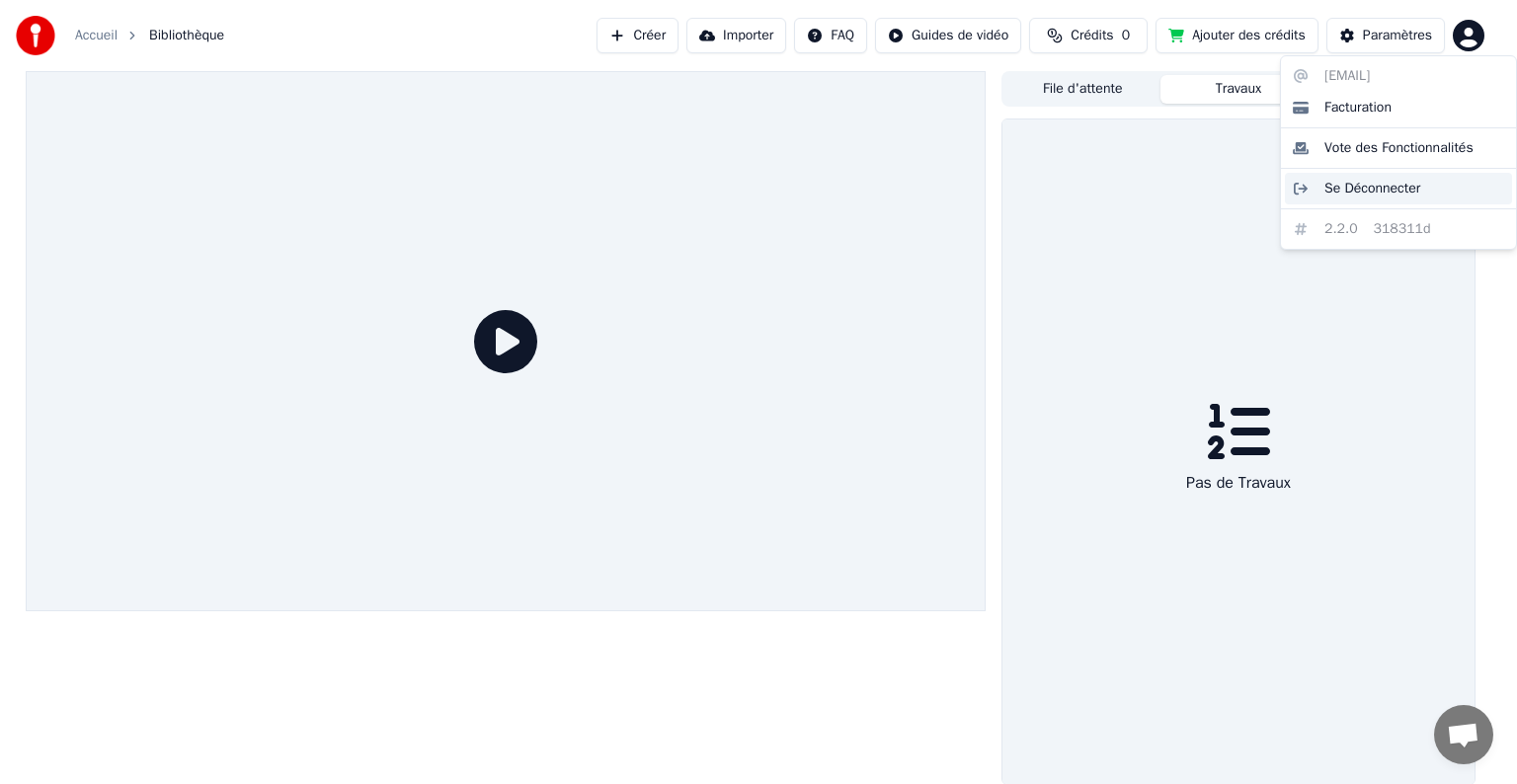 click on "Se Déconnecter" at bounding box center (1372, 189) 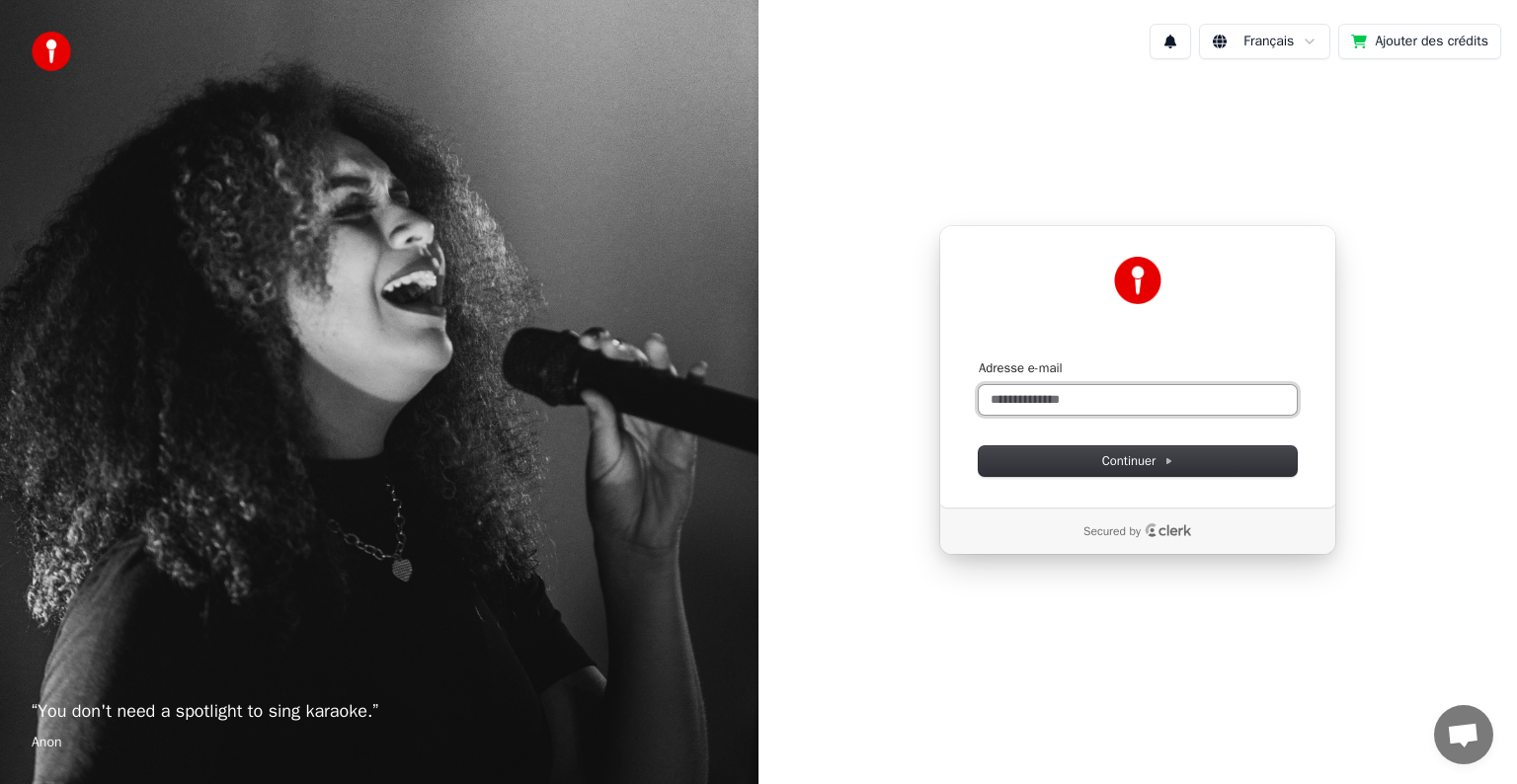 click on "Adresse e-mail" at bounding box center (1138, 400) 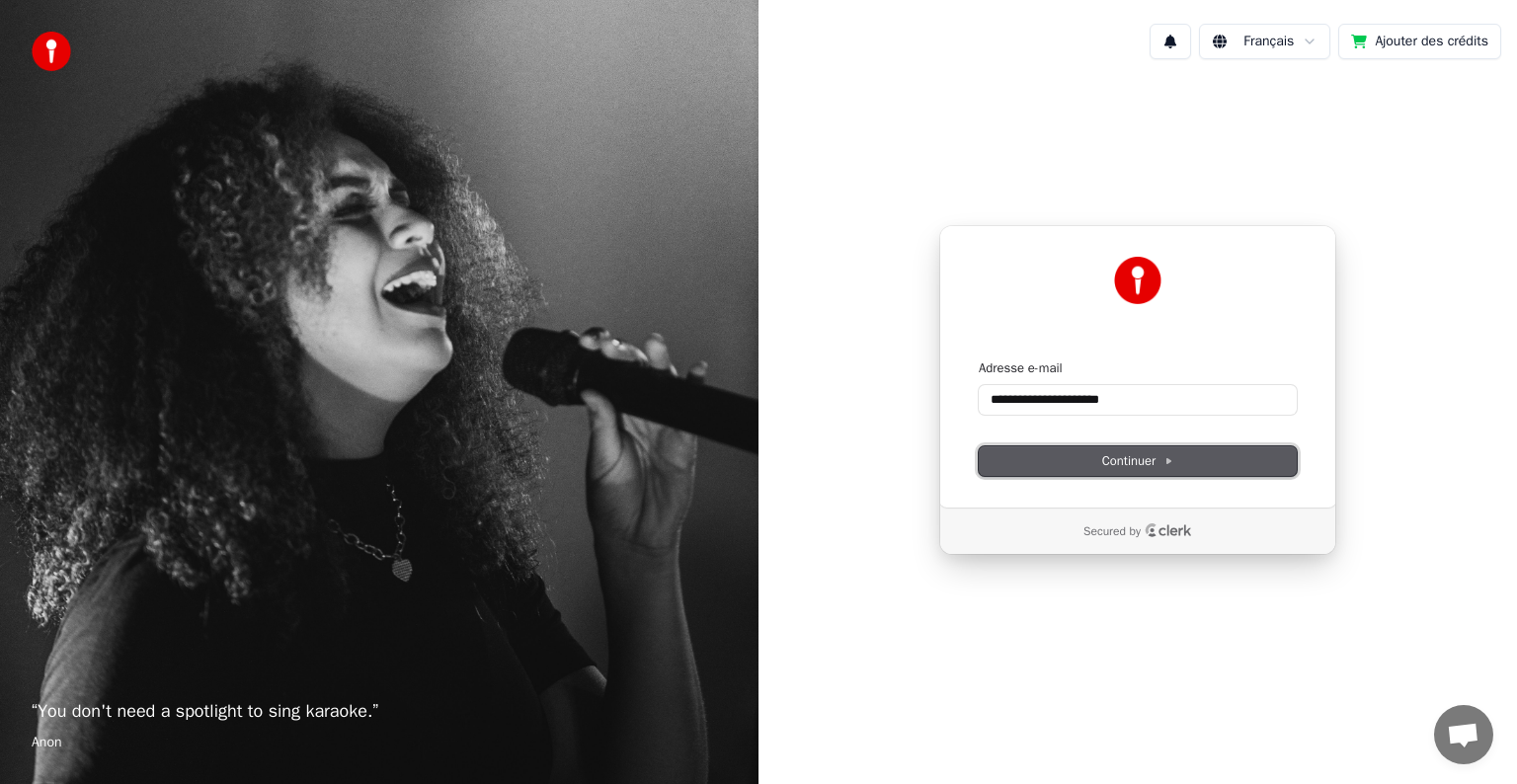 click on "Continuer" at bounding box center [1138, 461] 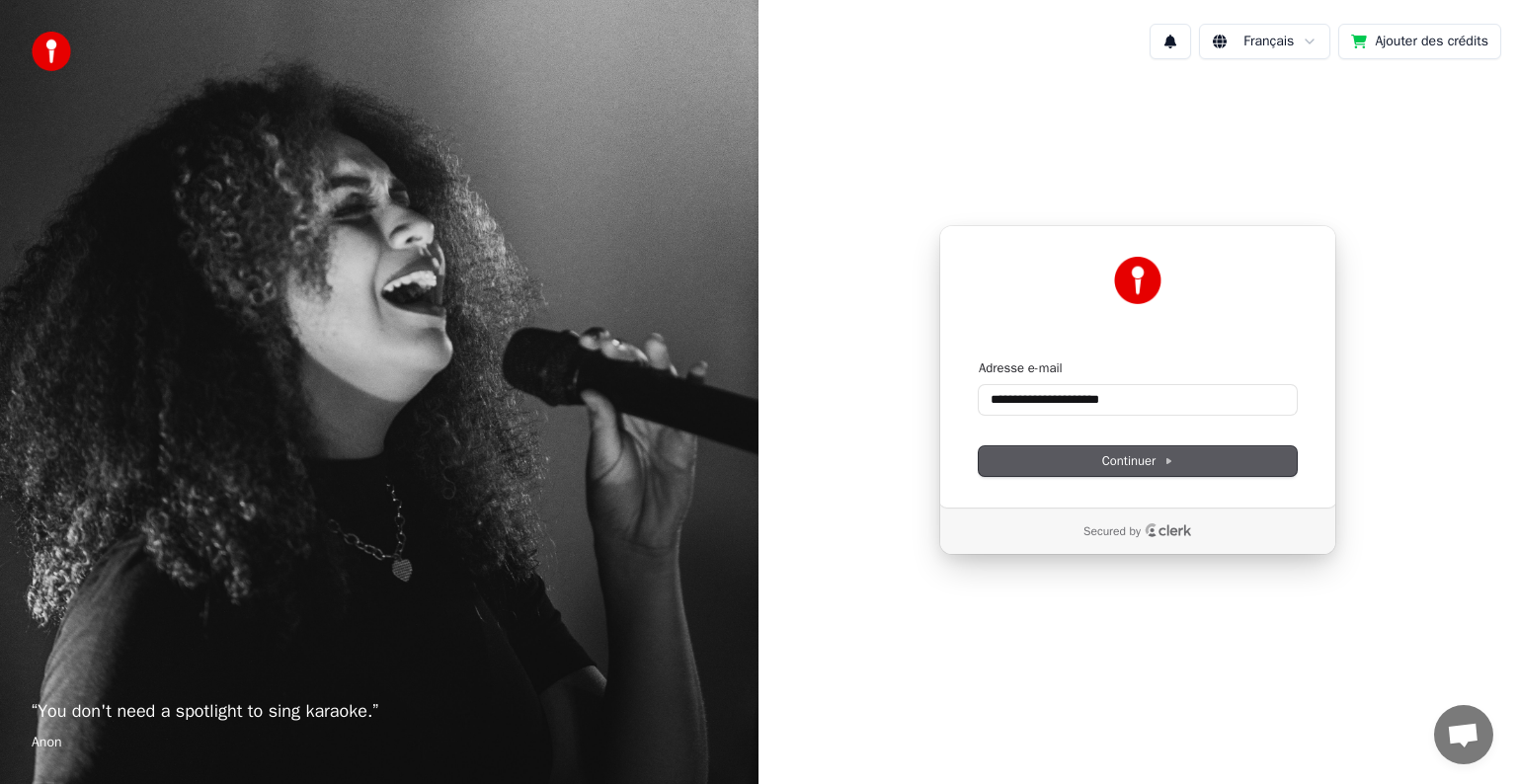 type on "**********" 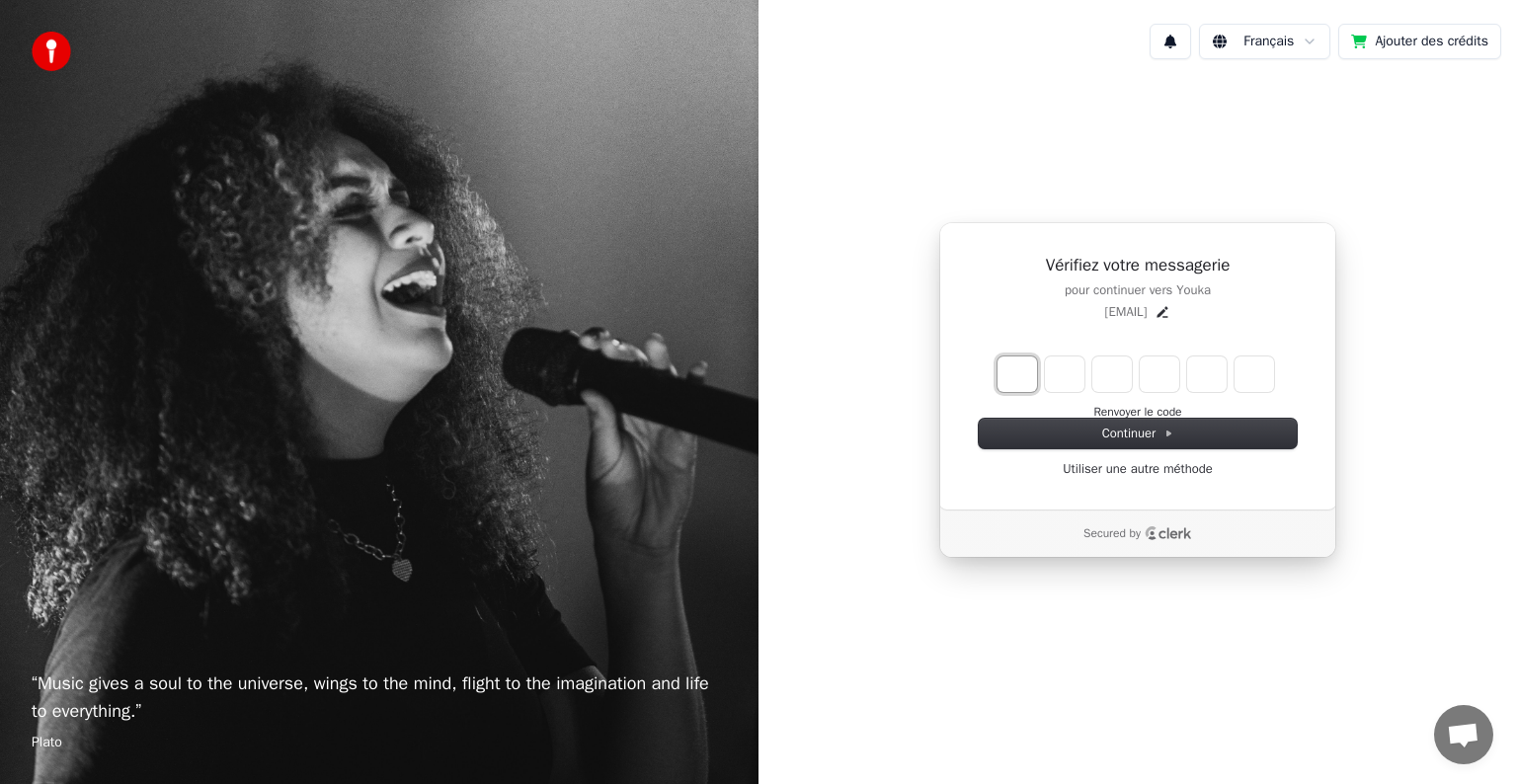 type on "*" 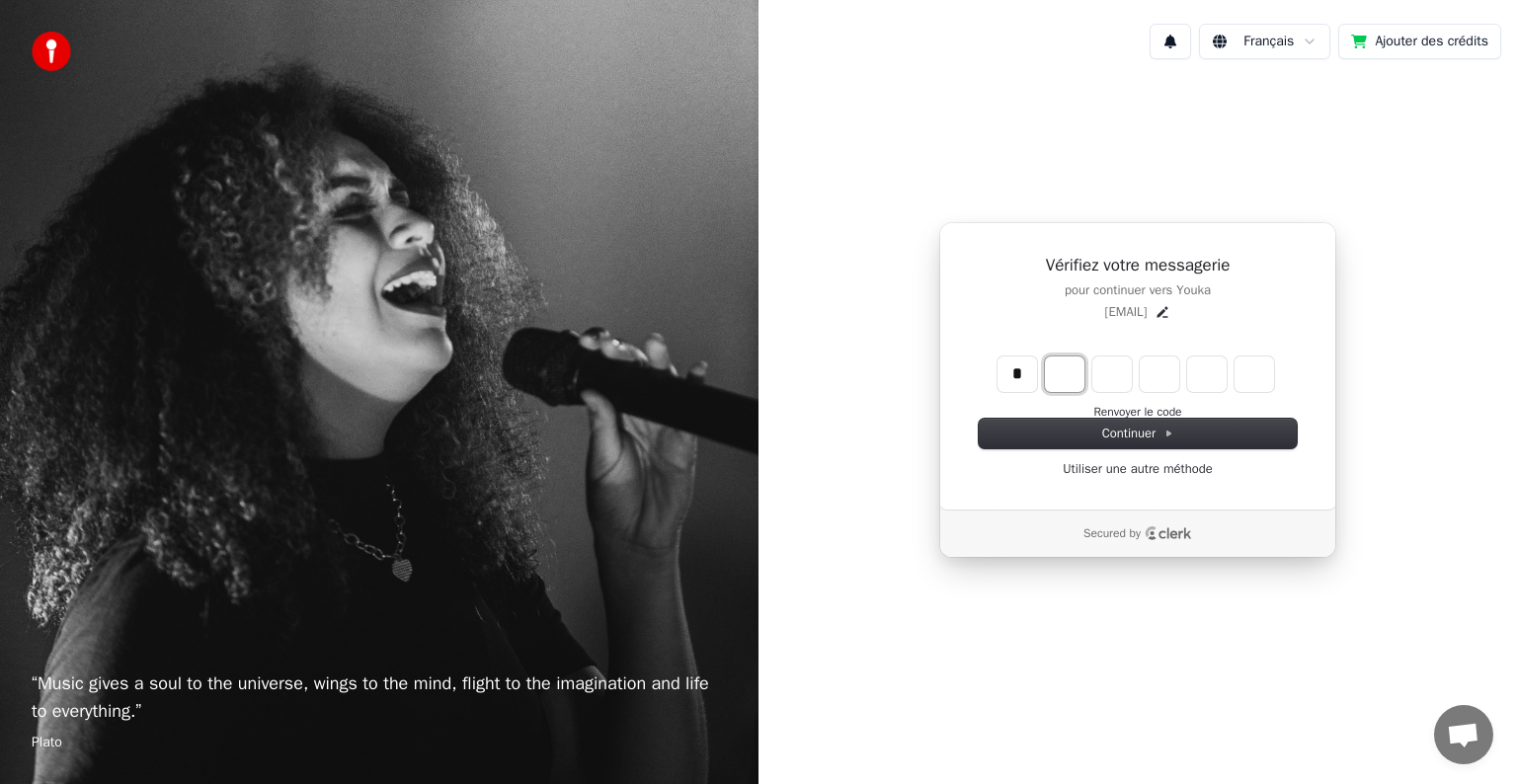 type on "*" 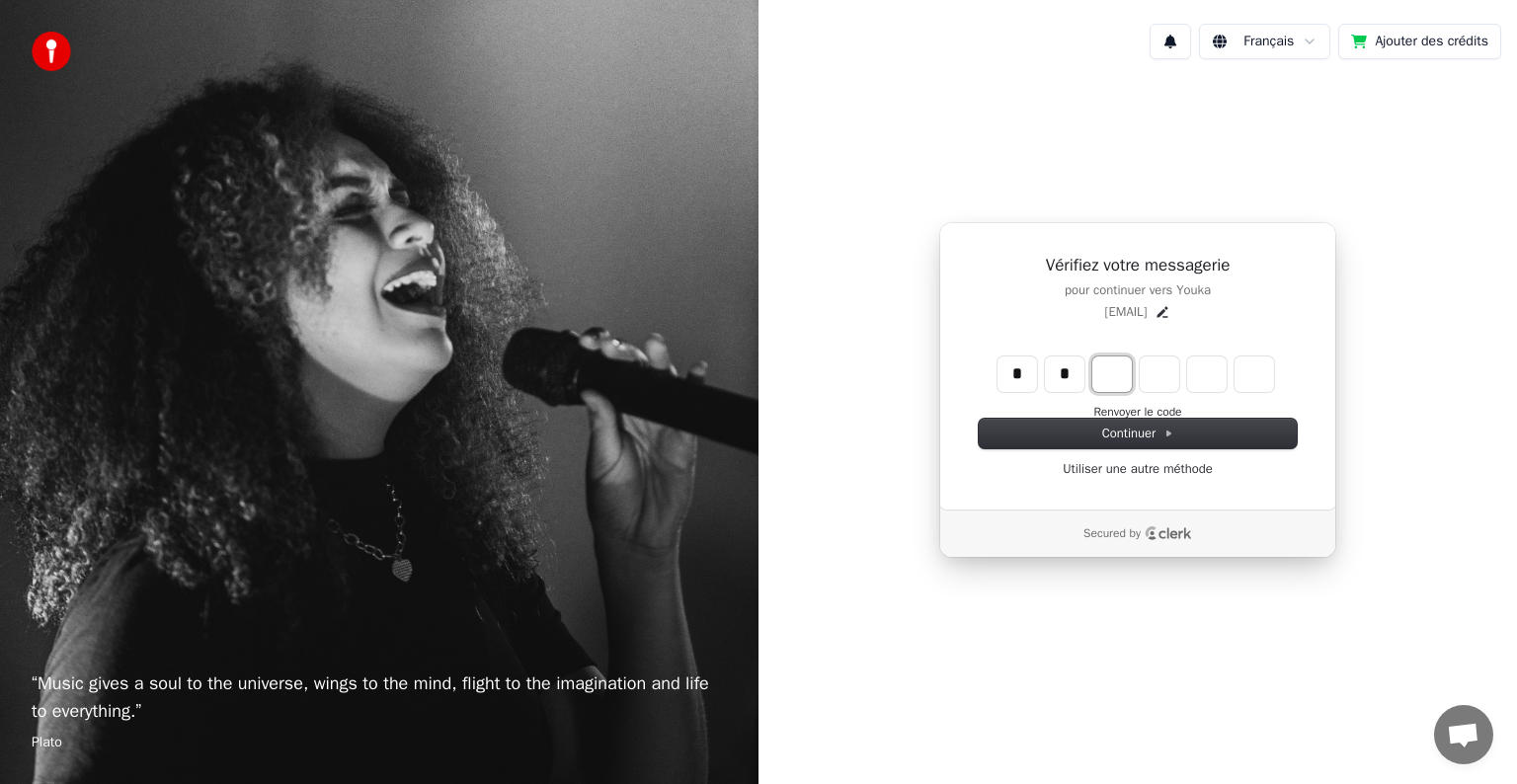 type on "**" 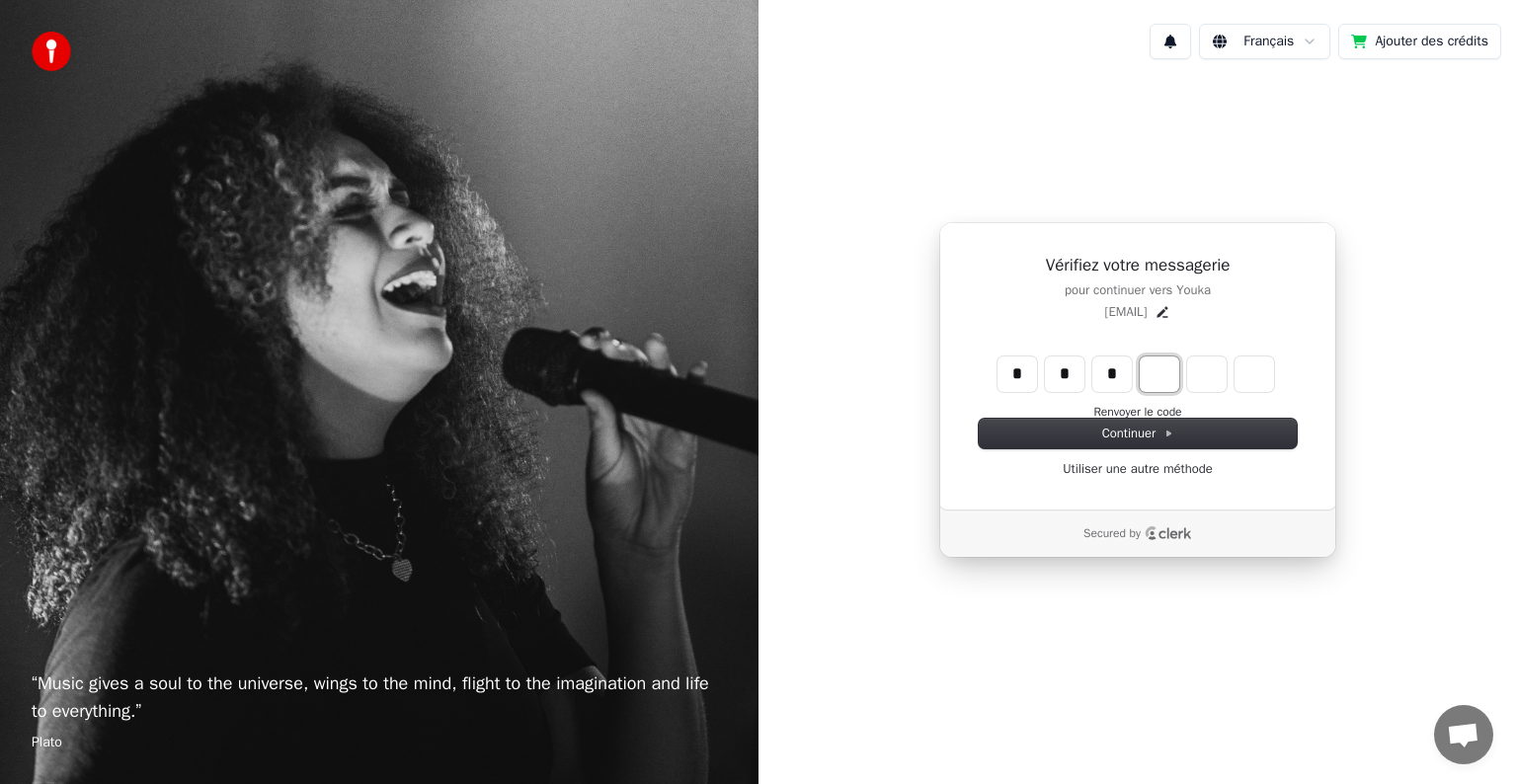 type on "***" 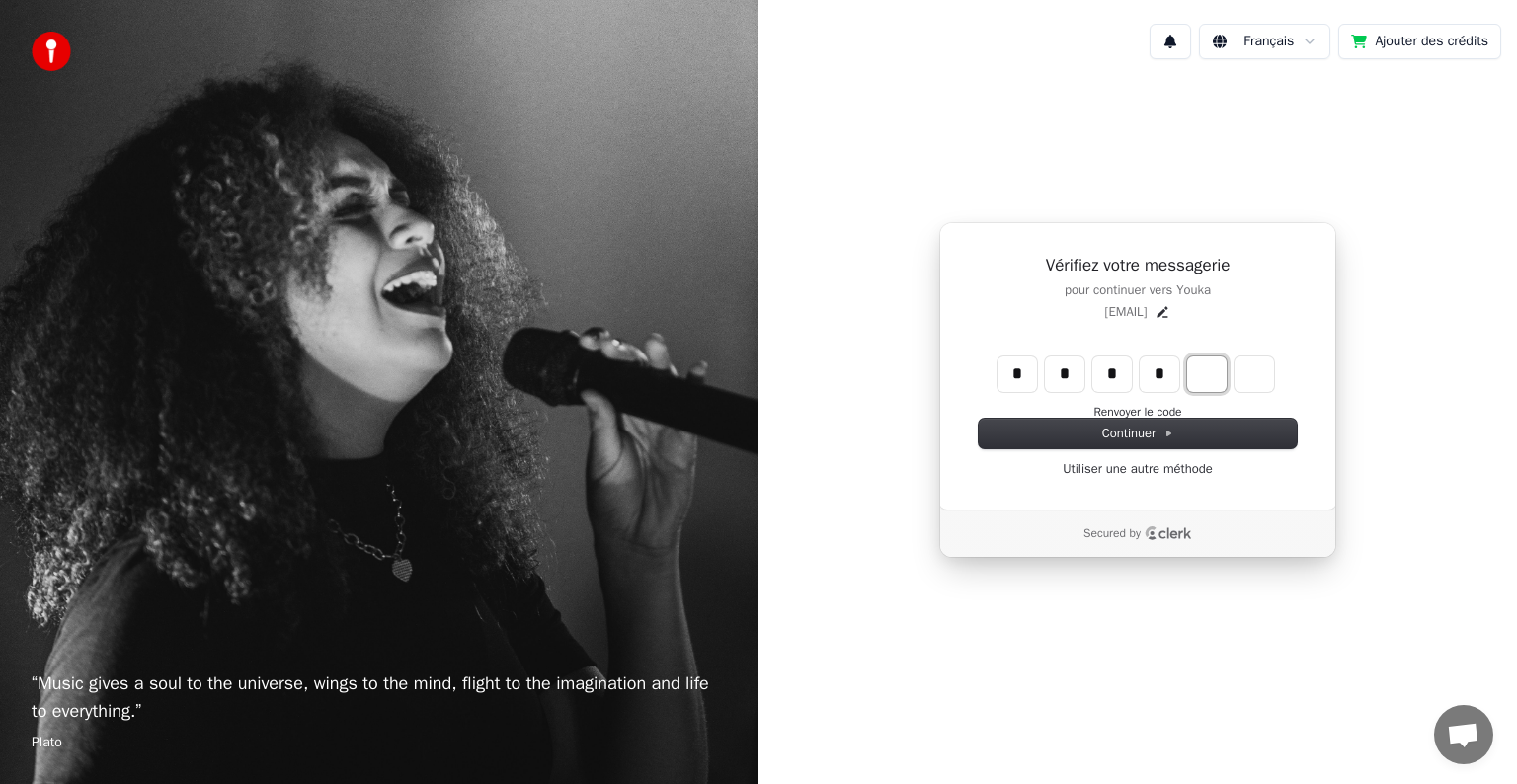 type on "****" 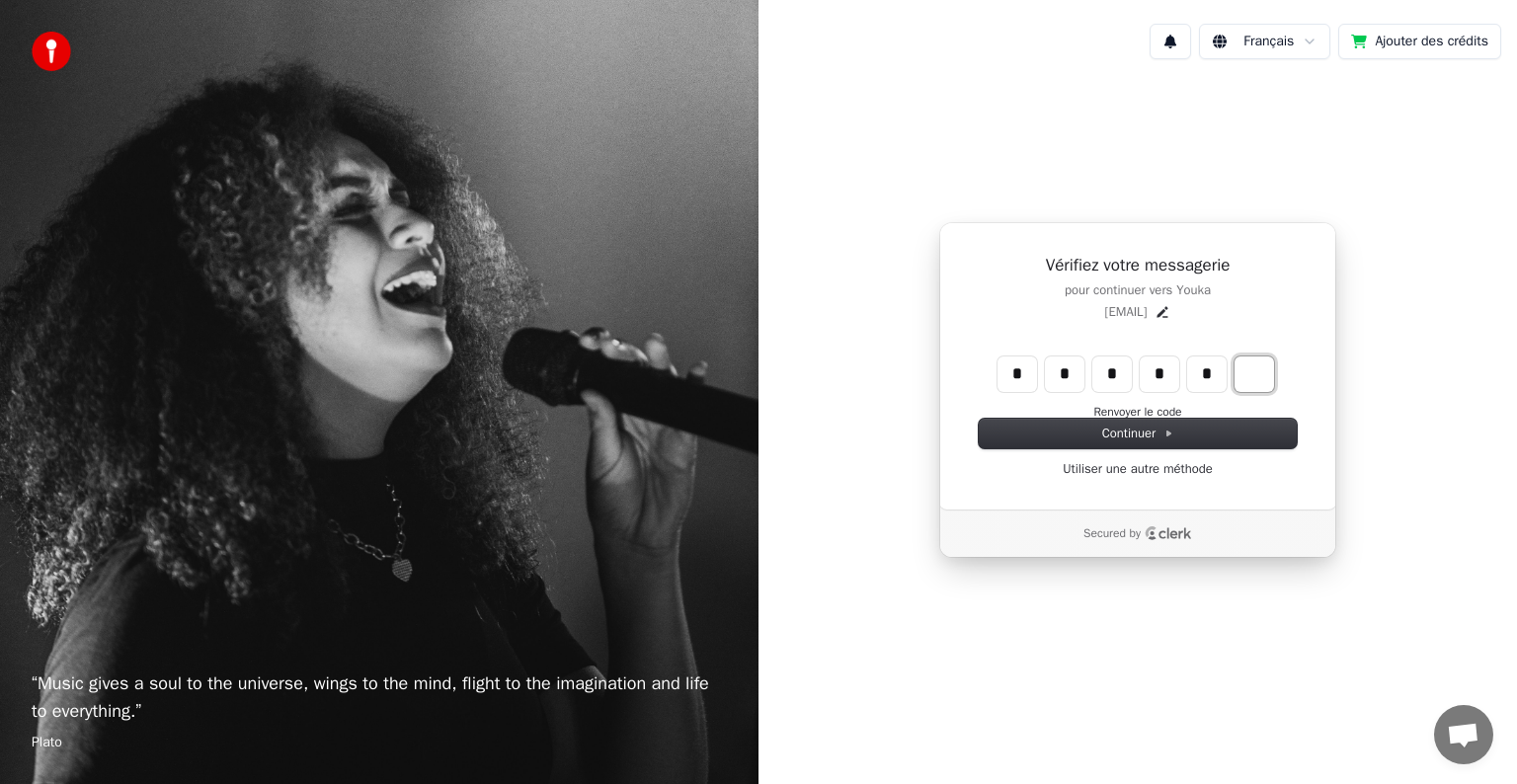 type on "******" 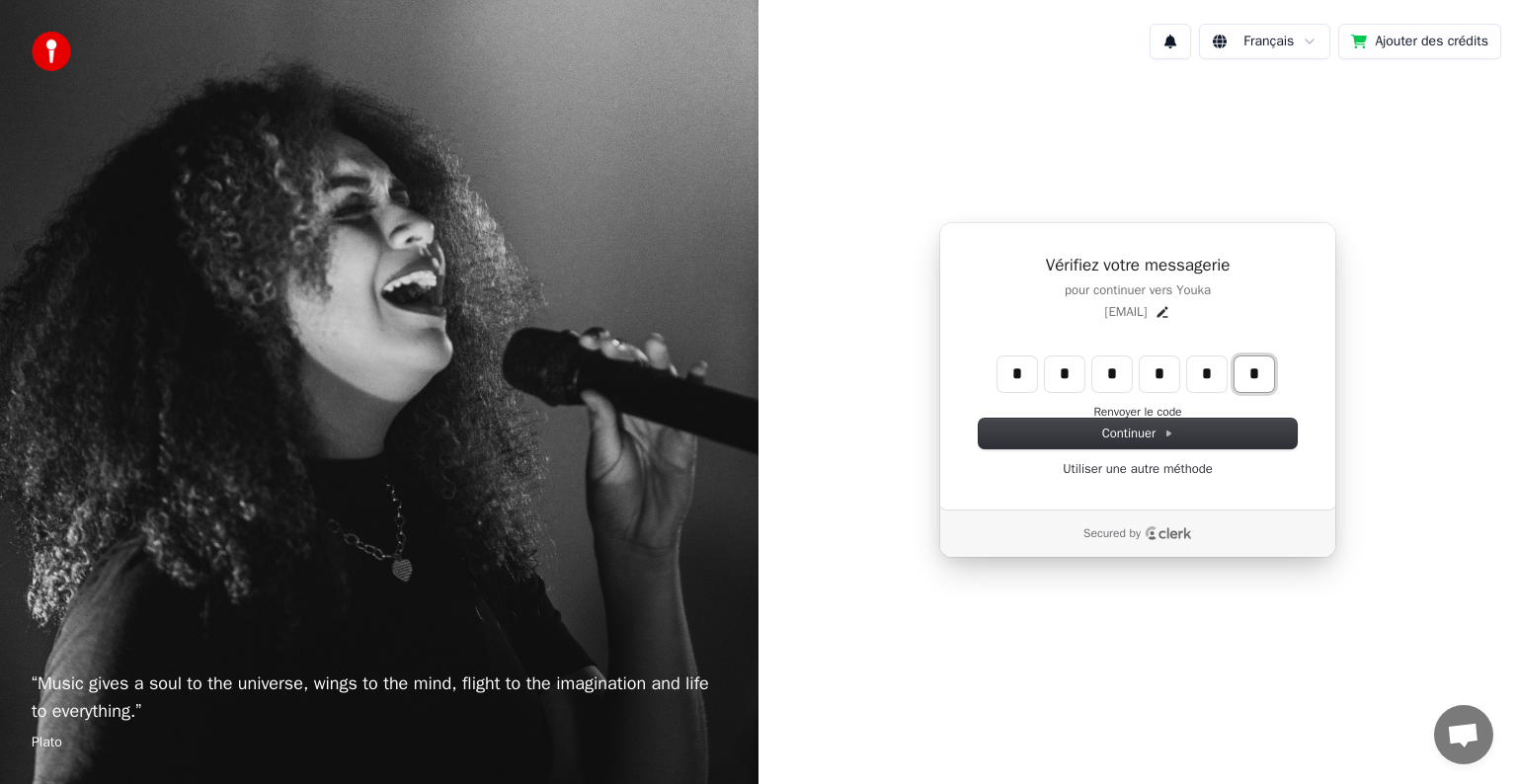 type on "*" 